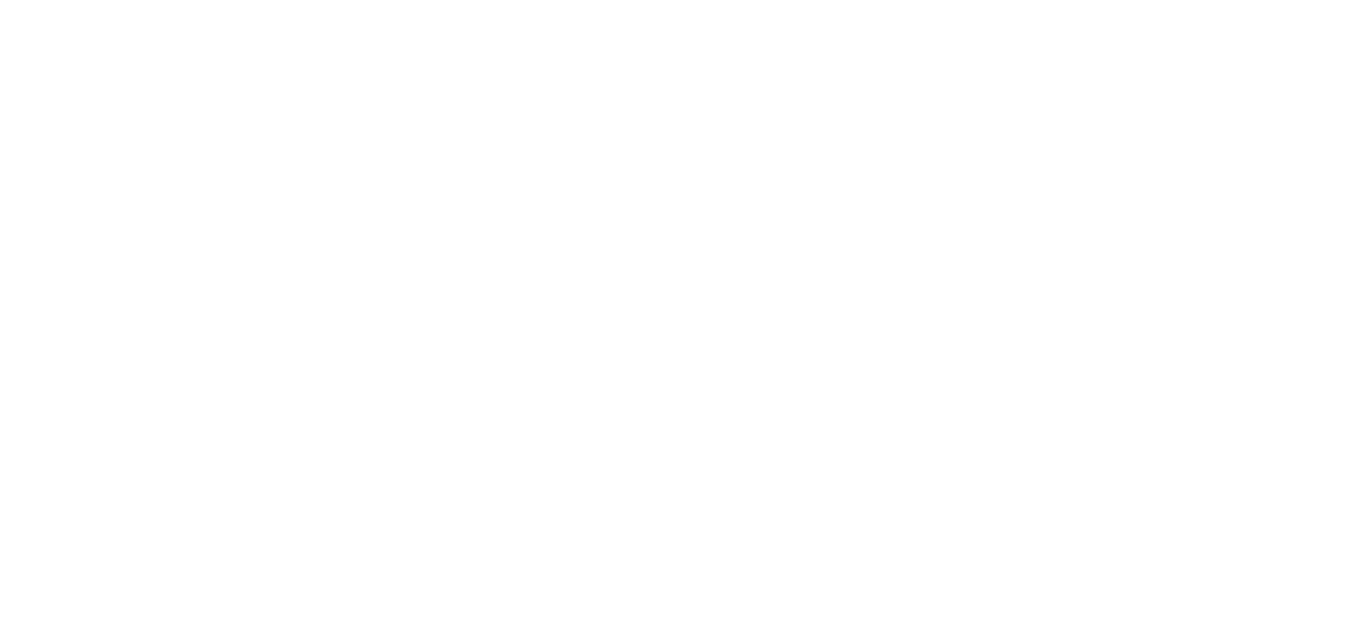 scroll, scrollTop: 0, scrollLeft: 0, axis: both 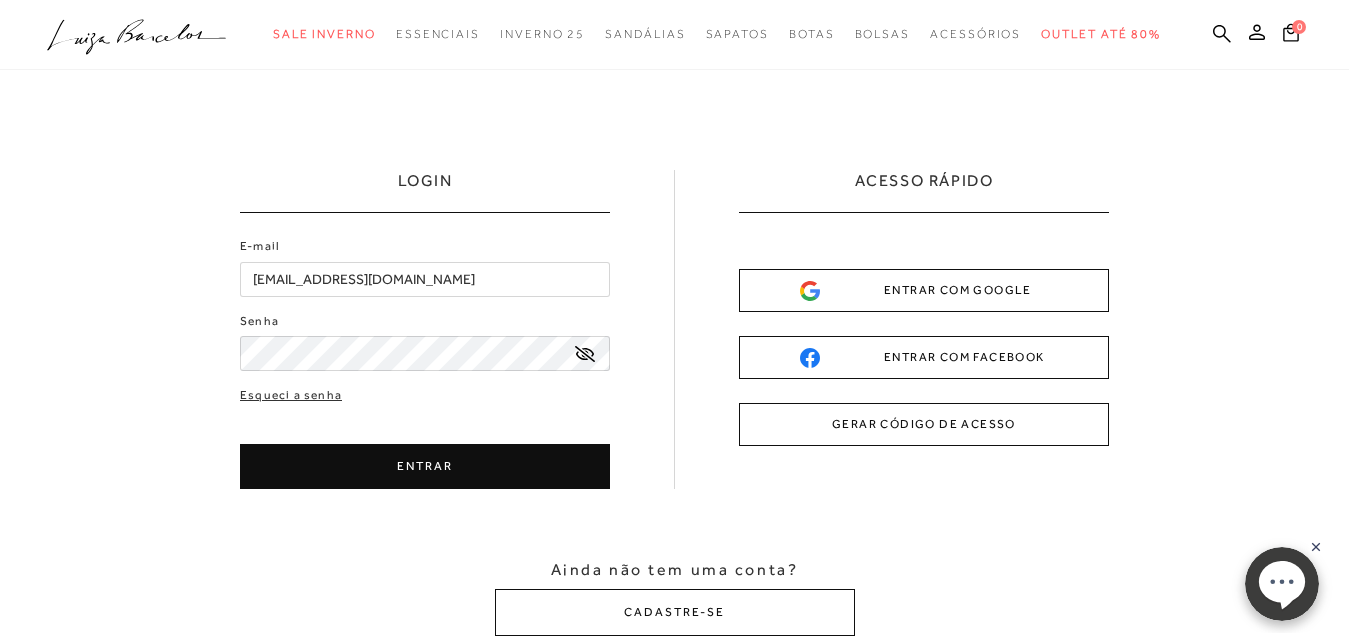 click on "GERAR CÓDIGO DE ACESSO" at bounding box center [924, 424] 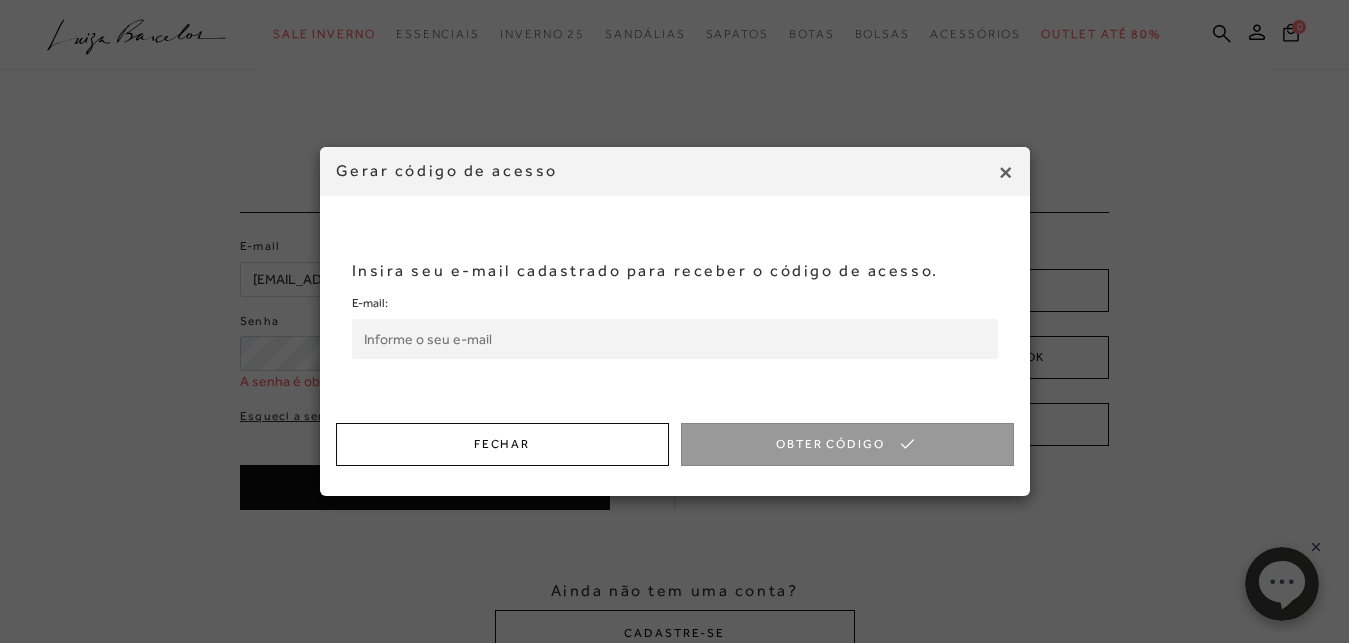 click on "E-mail:" at bounding box center [675, 339] 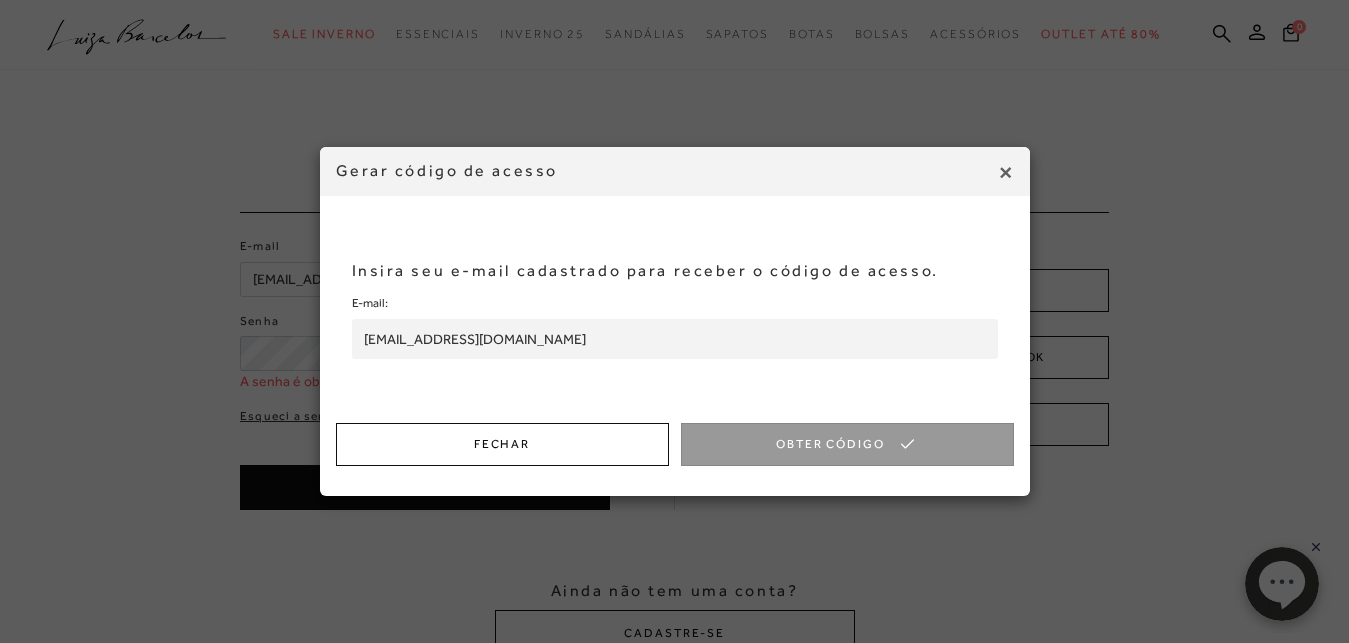 type on "clau09@uol.com.br" 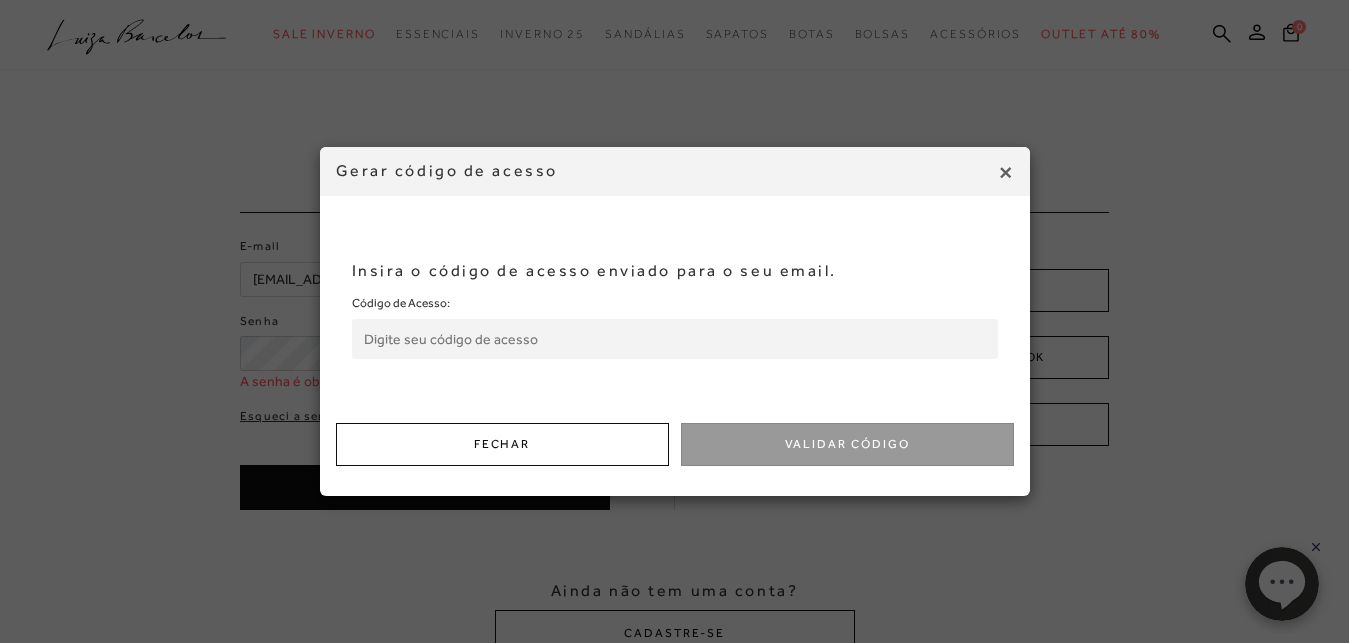 click on "Código de Acesso:" at bounding box center [675, 339] 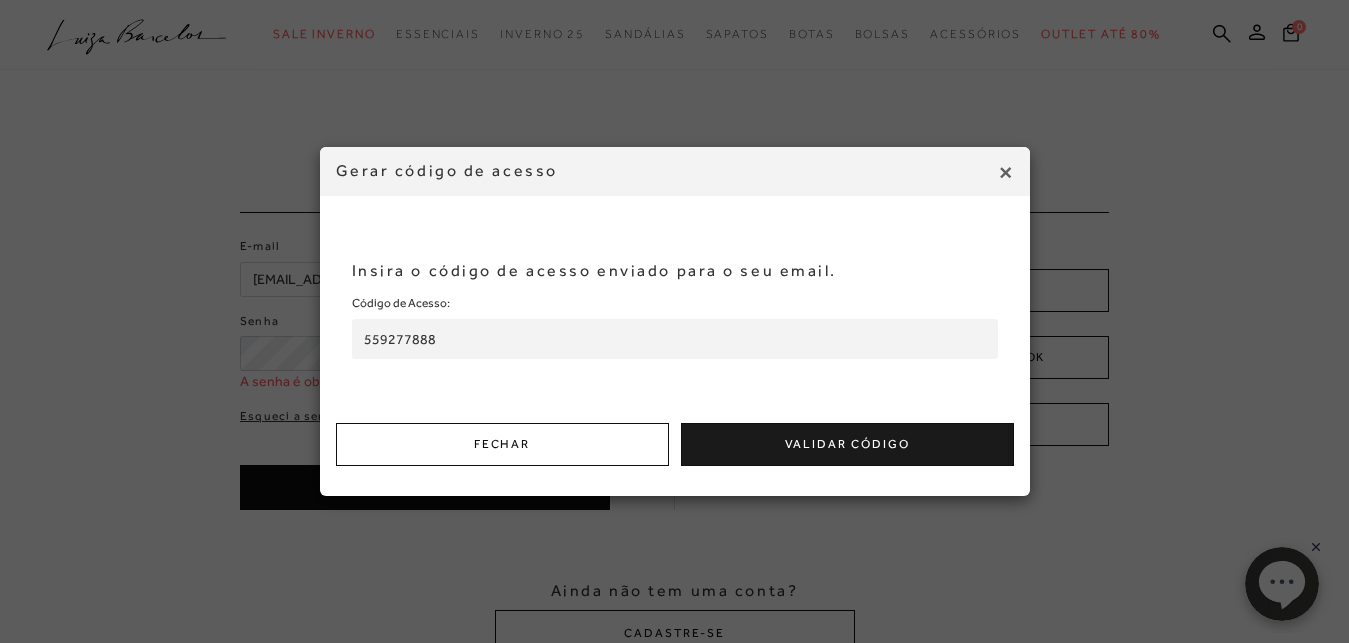 type on "559277888" 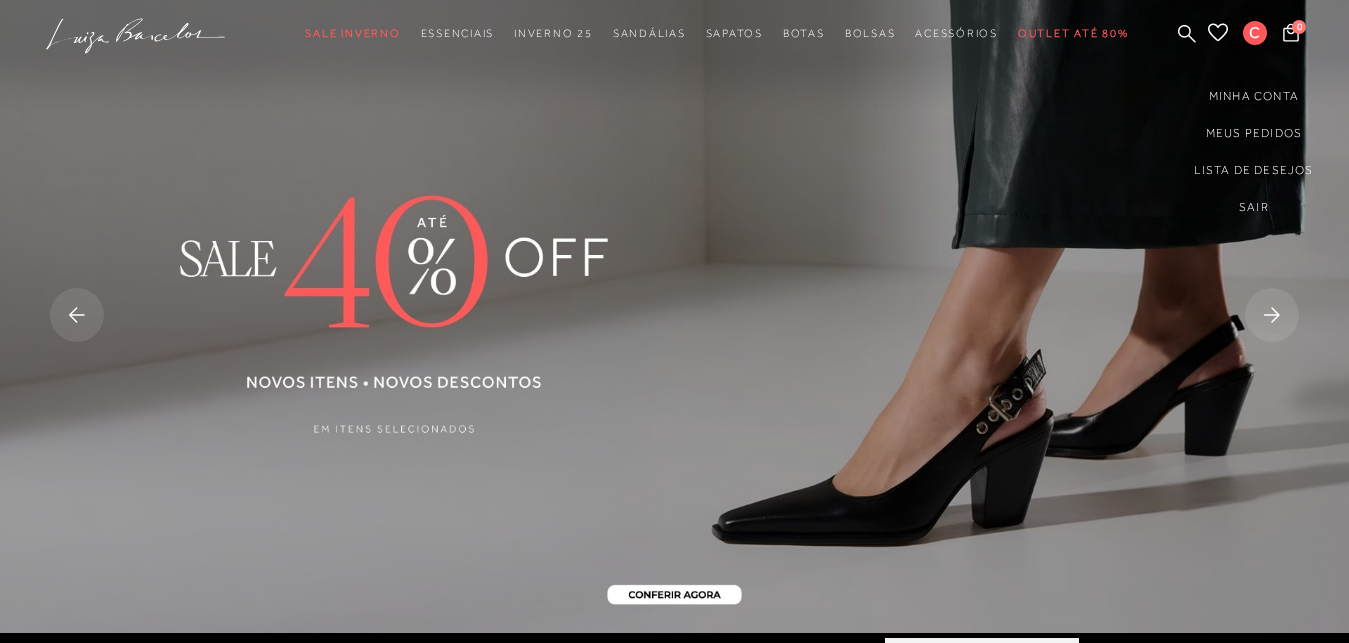 scroll, scrollTop: 0, scrollLeft: 0, axis: both 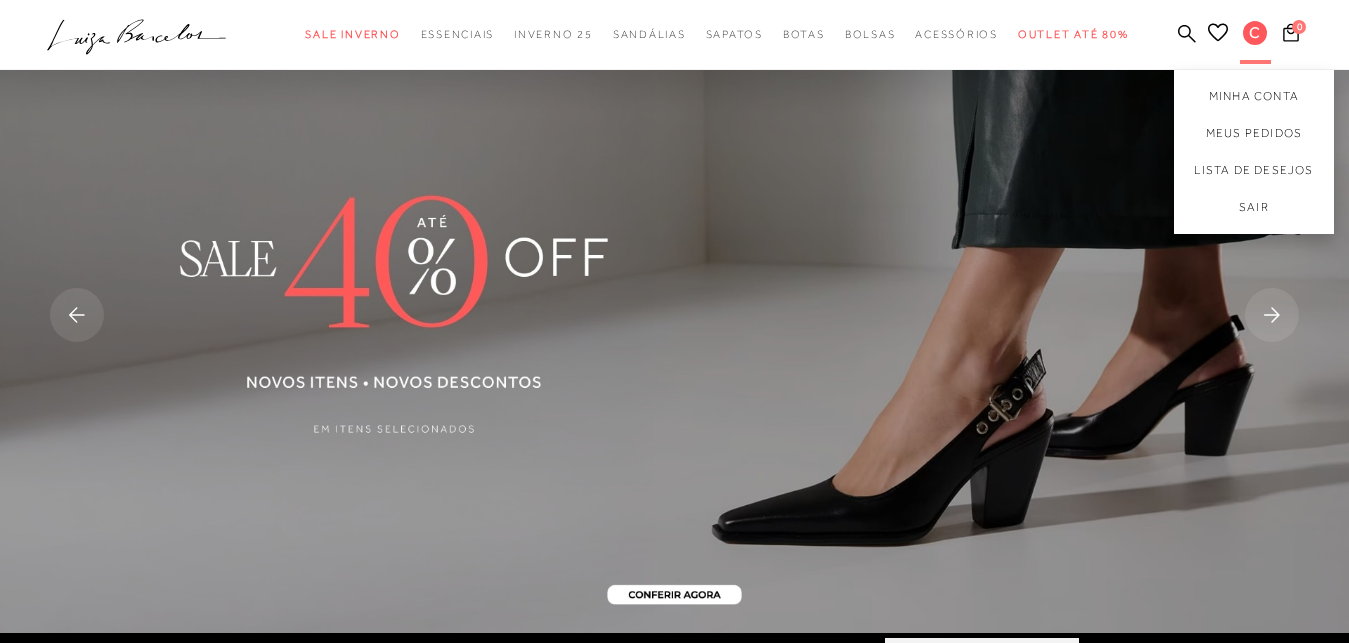 click on "C" at bounding box center [1255, 33] 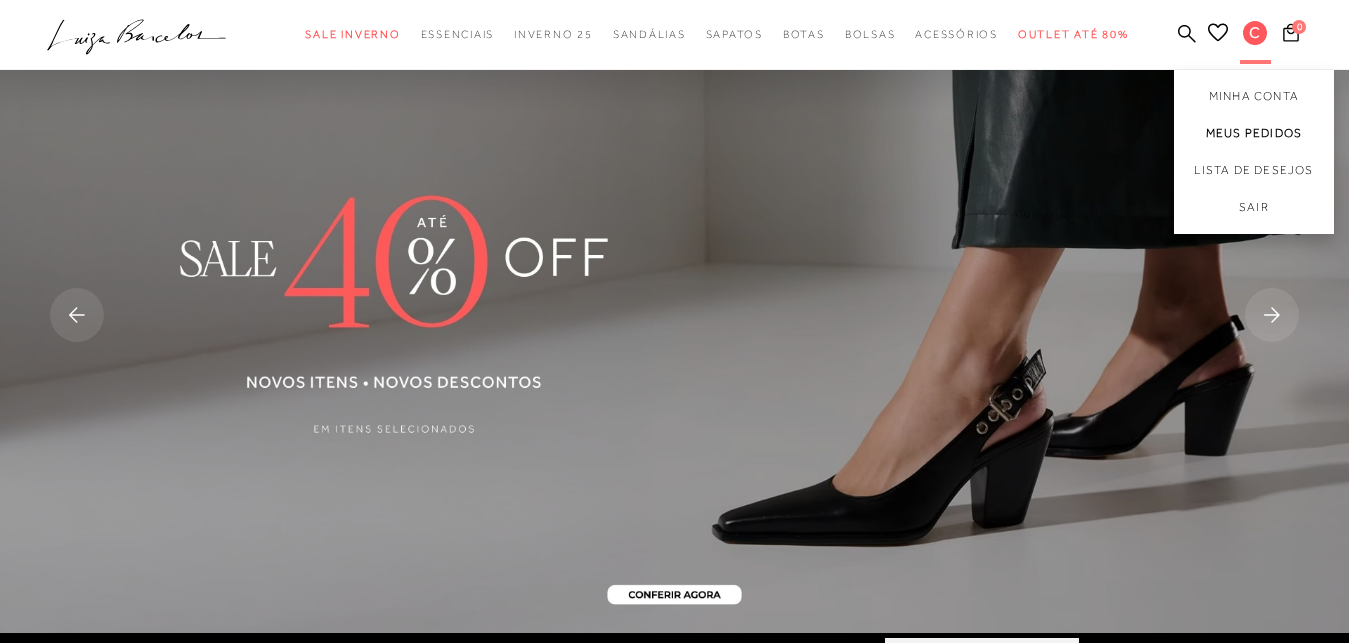 click on "Meus Pedidos" at bounding box center [1254, 133] 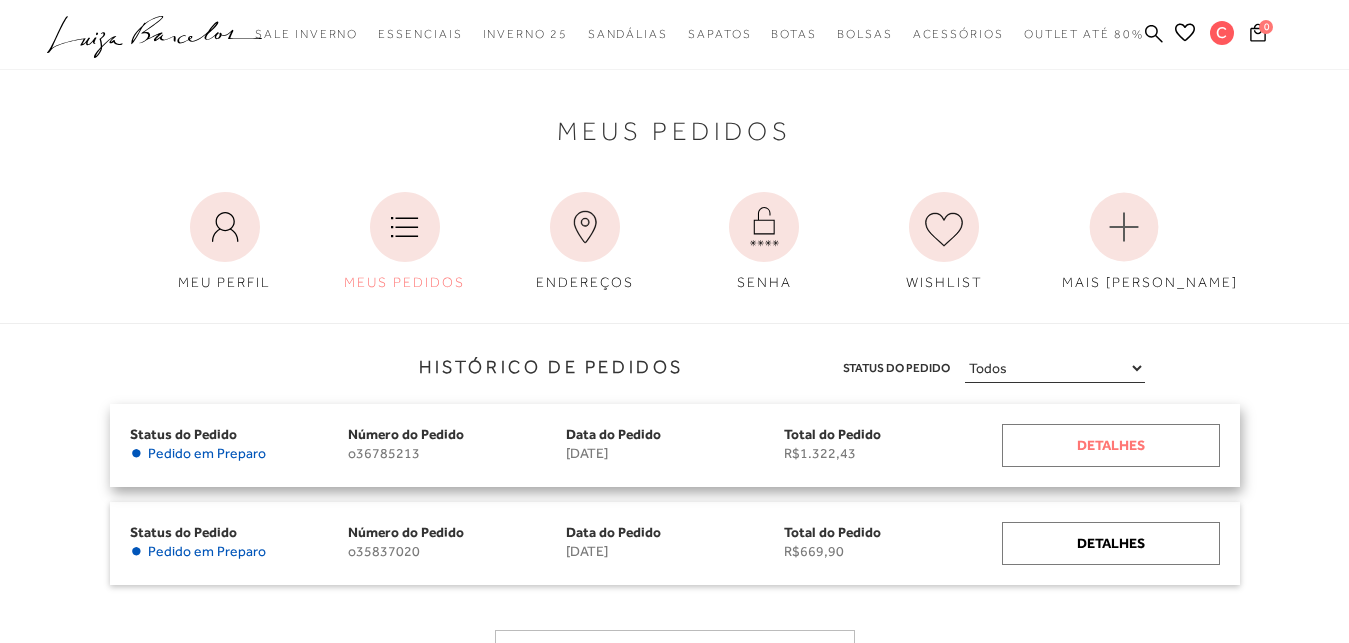 click on "Detalhes" at bounding box center [1111, 445] 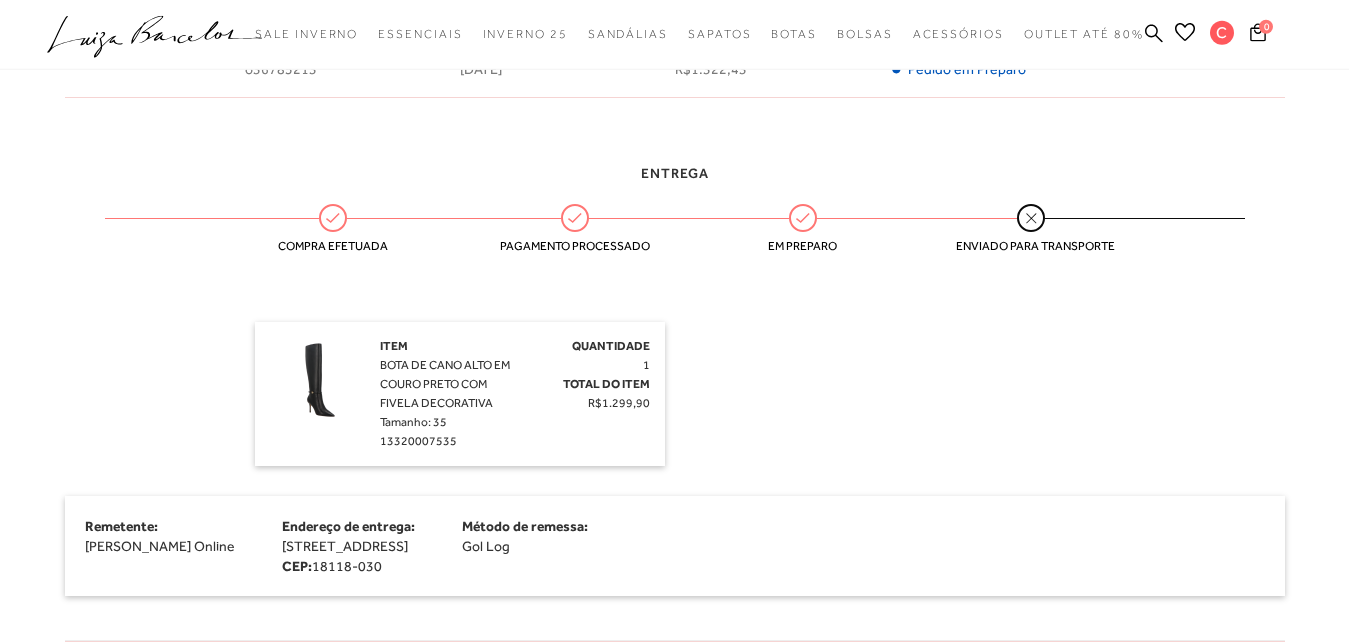 scroll, scrollTop: 408, scrollLeft: 0, axis: vertical 